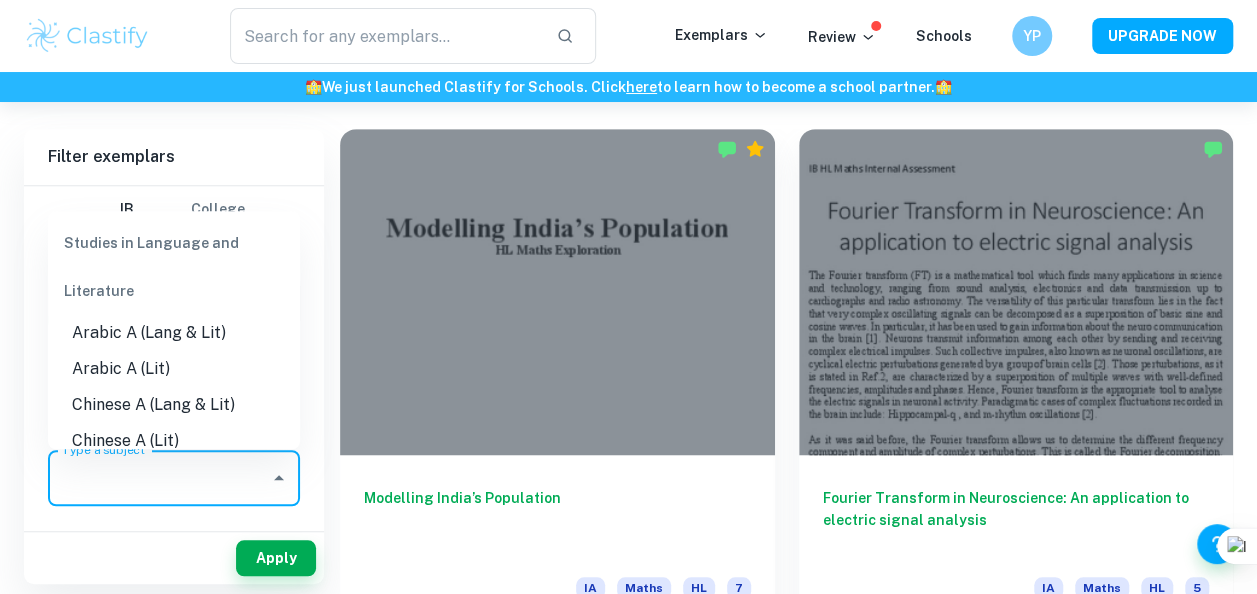 scroll, scrollTop: 545, scrollLeft: 0, axis: vertical 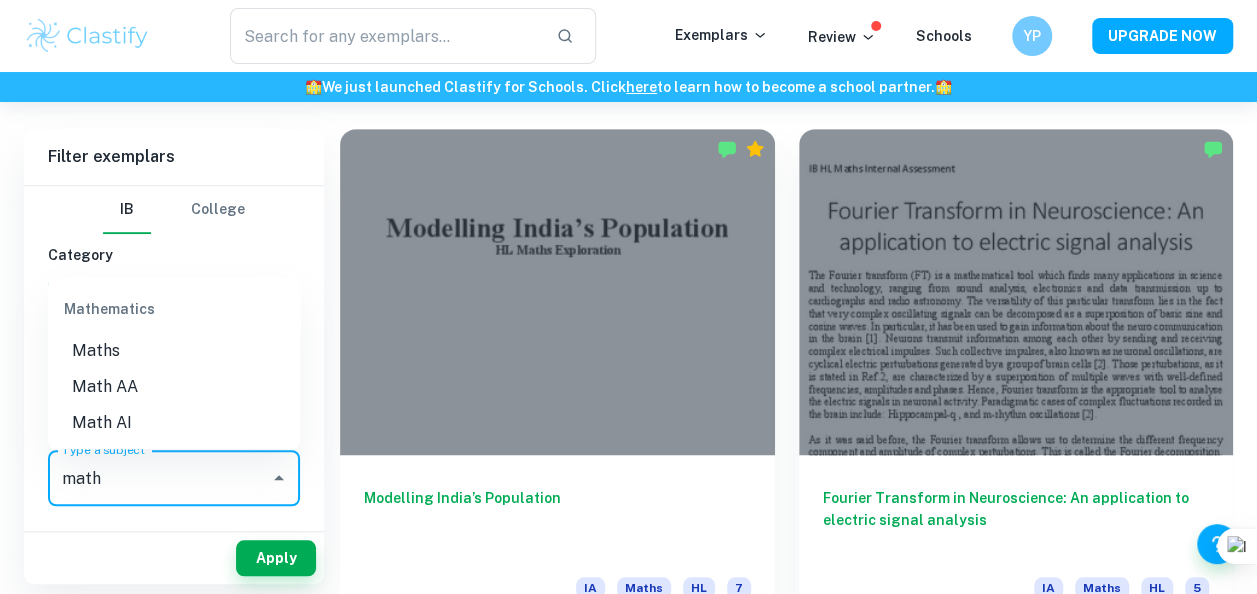 click on "Math AA" at bounding box center [174, 387] 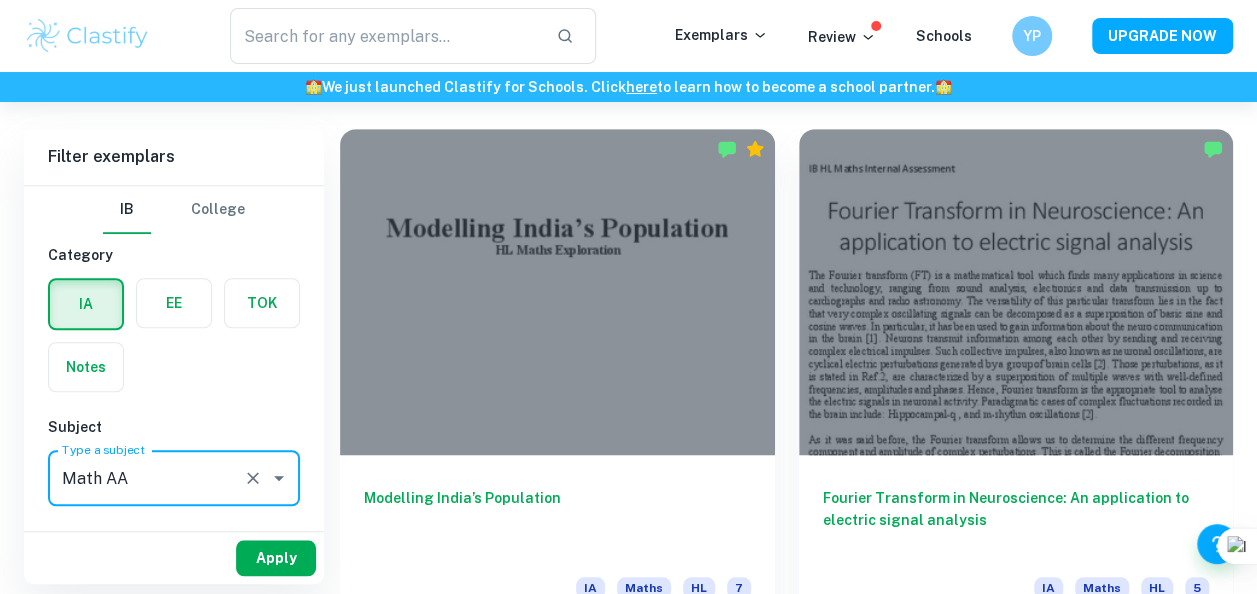 type on "Math AA" 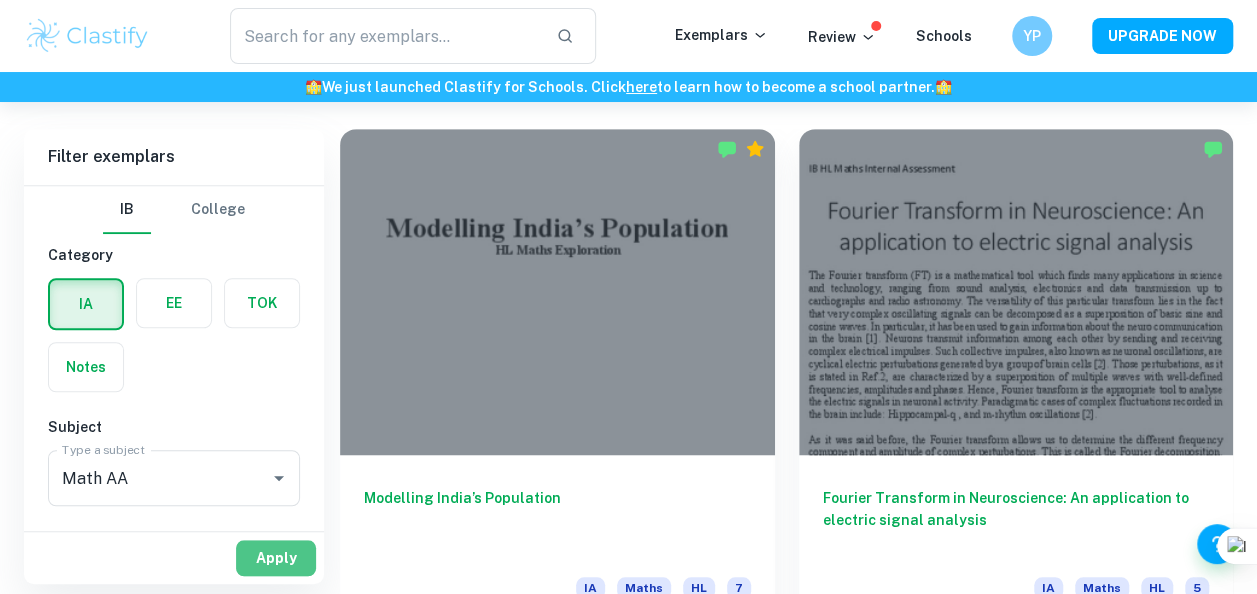 click on "Apply" at bounding box center (276, 558) 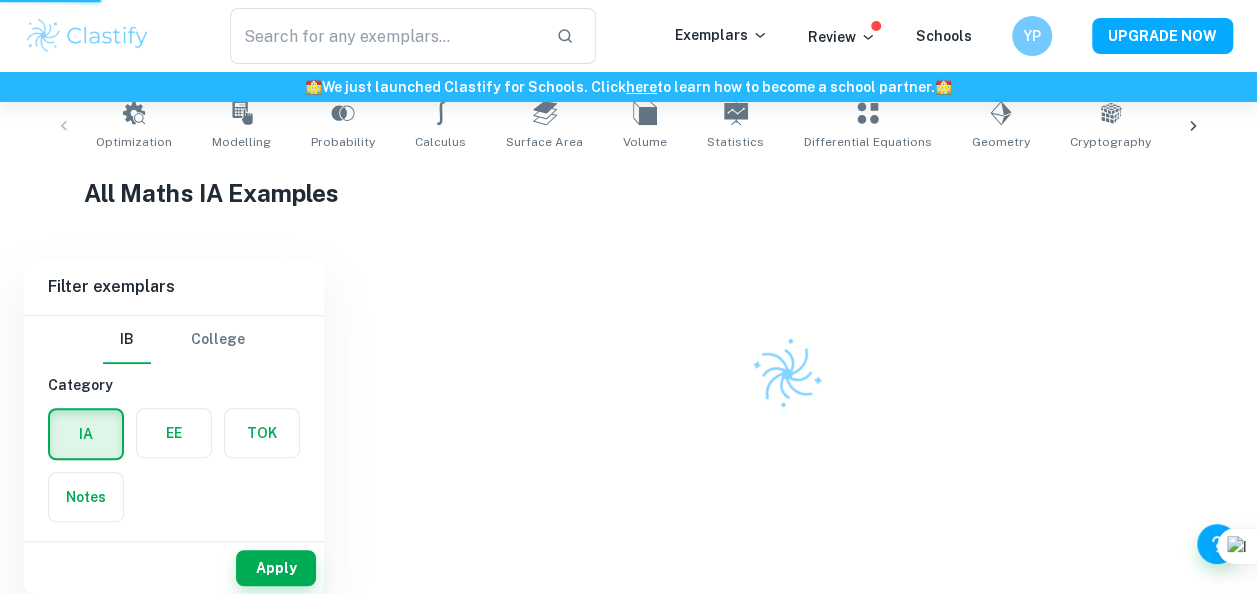 scroll, scrollTop: 380, scrollLeft: 0, axis: vertical 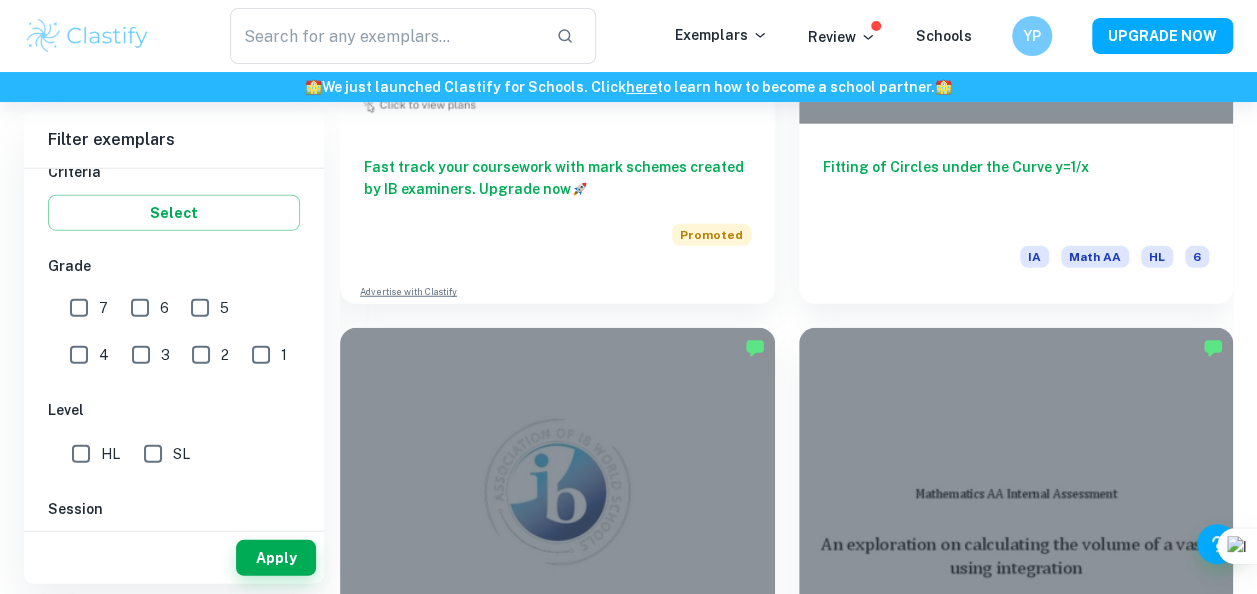 click on "7" at bounding box center (79, 308) 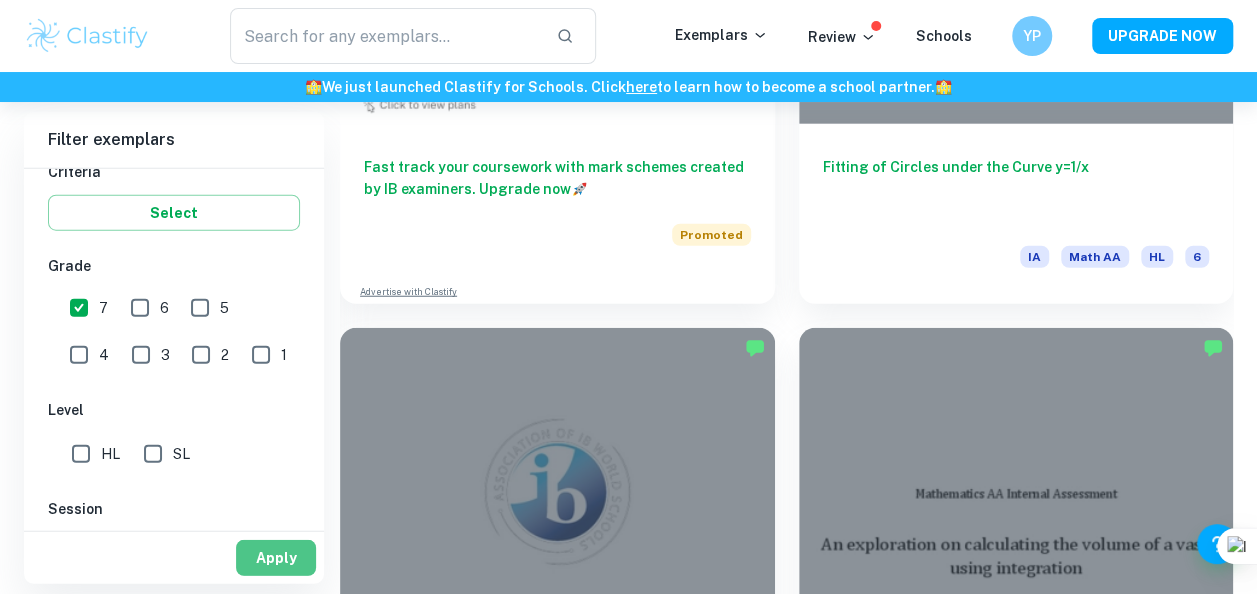 click on "Apply" at bounding box center (276, 558) 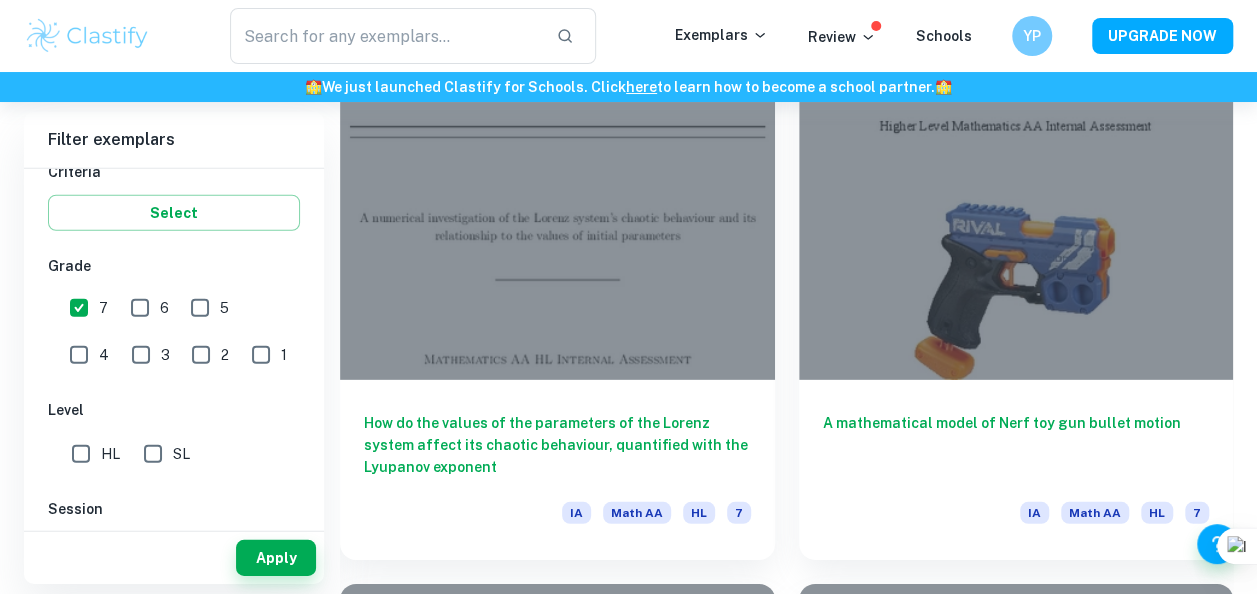 scroll, scrollTop: 2740, scrollLeft: 0, axis: vertical 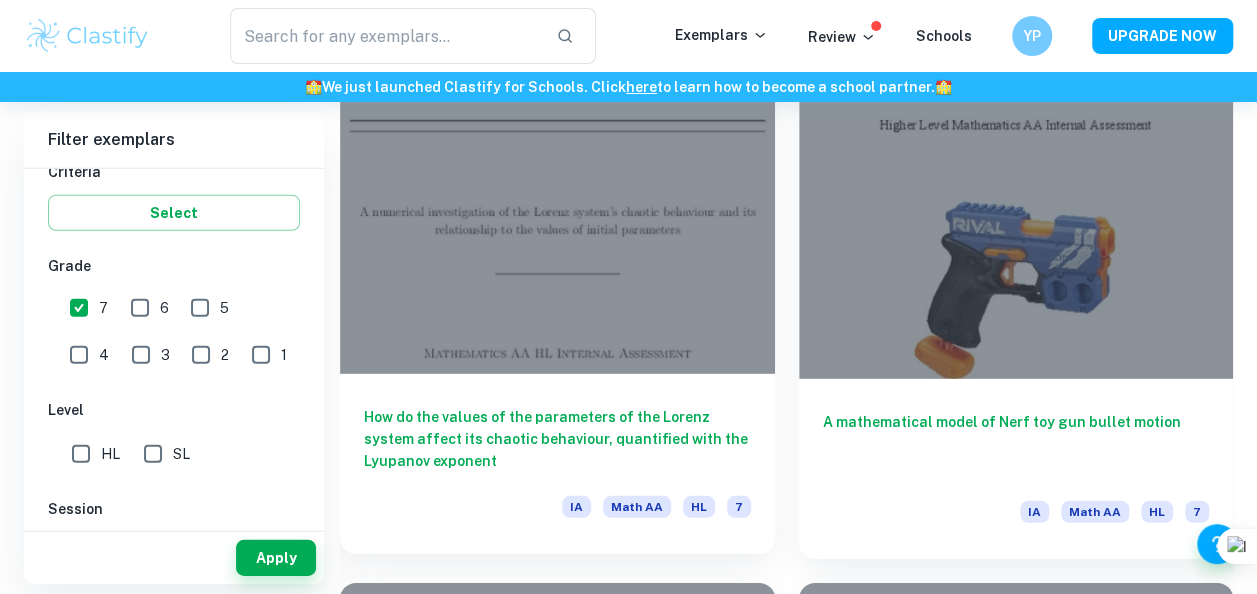 click on "How do the values of the parameters of the Lorenz system affect its chaotic behaviour, quantified with the Lyupanov exponent" at bounding box center [557, 439] 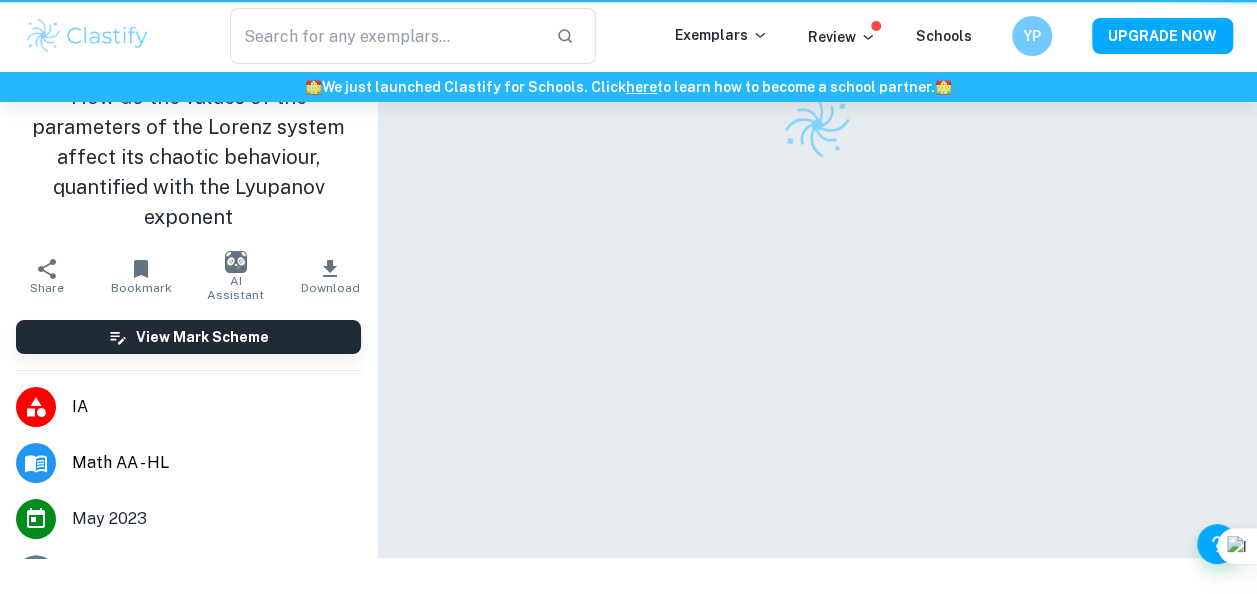 scroll, scrollTop: 0, scrollLeft: 0, axis: both 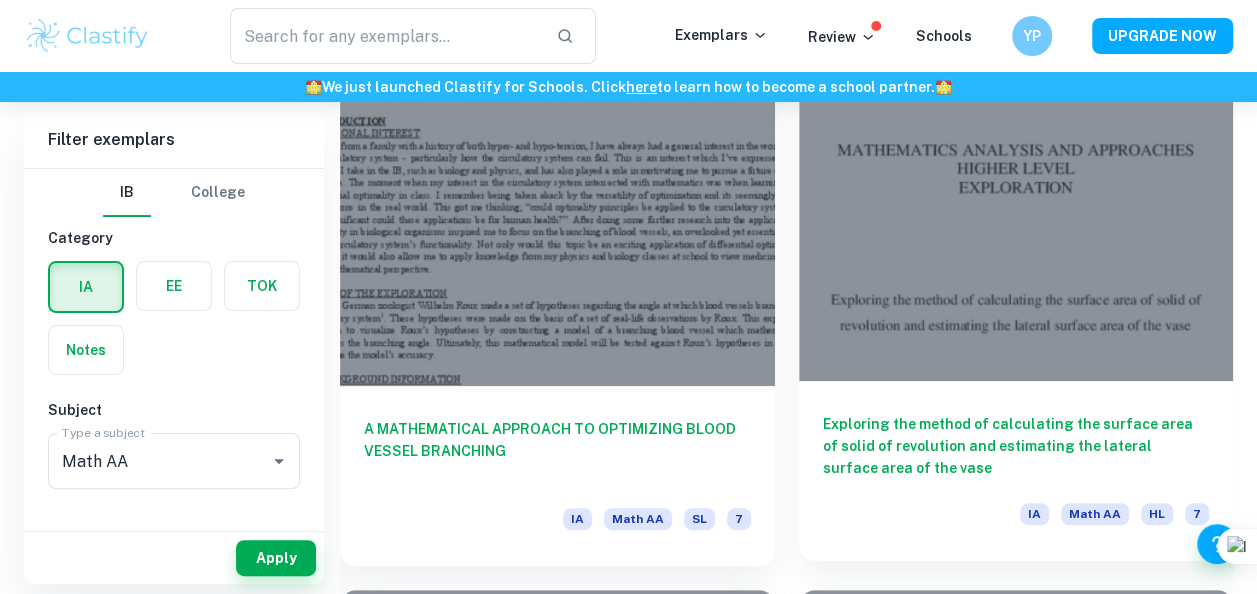 click on "Exploring the method of calculating the surface area of solid of revolution and estimating the lateral surface area of the vase" at bounding box center (1016, 446) 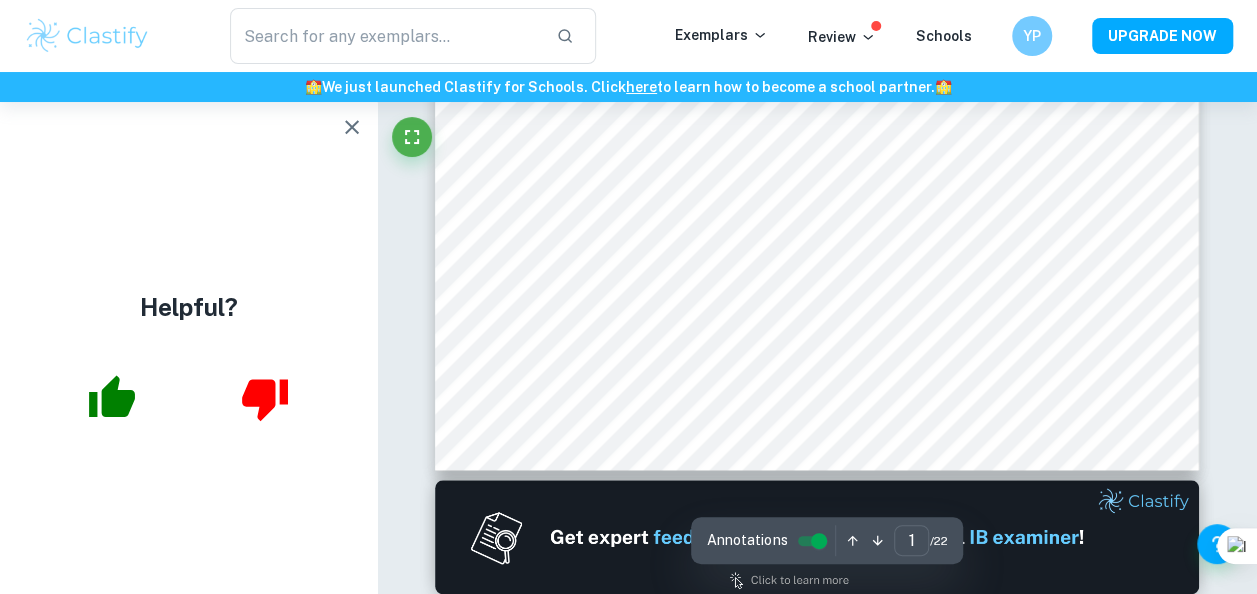 scroll, scrollTop: 735, scrollLeft: 0, axis: vertical 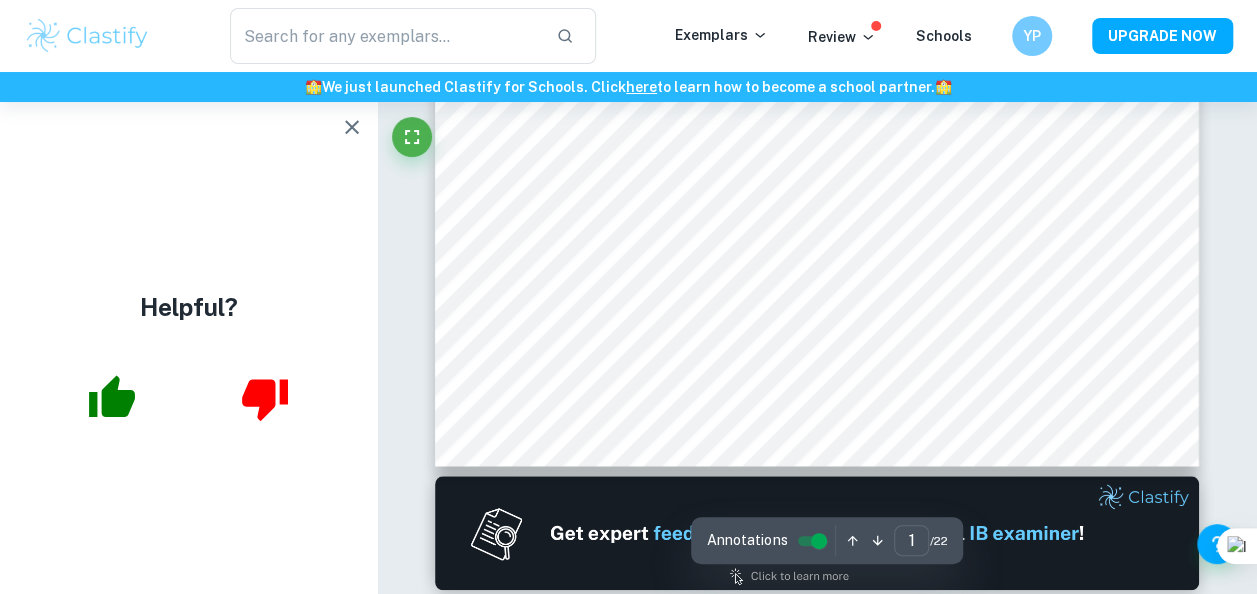 type on "2" 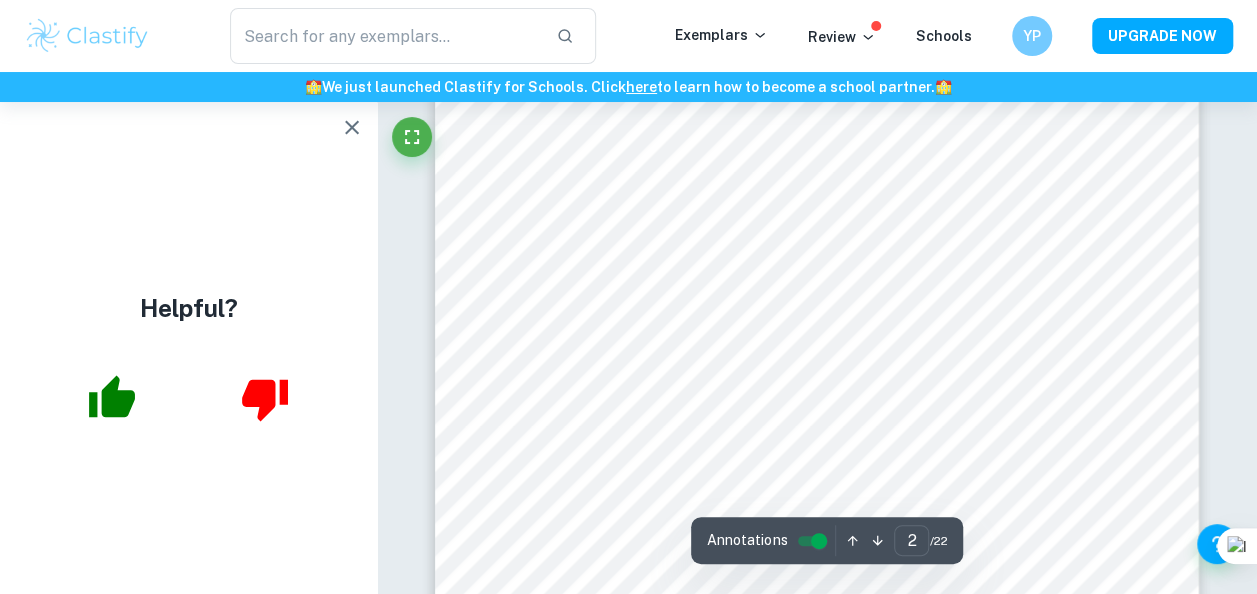 scroll, scrollTop: 1657, scrollLeft: 0, axis: vertical 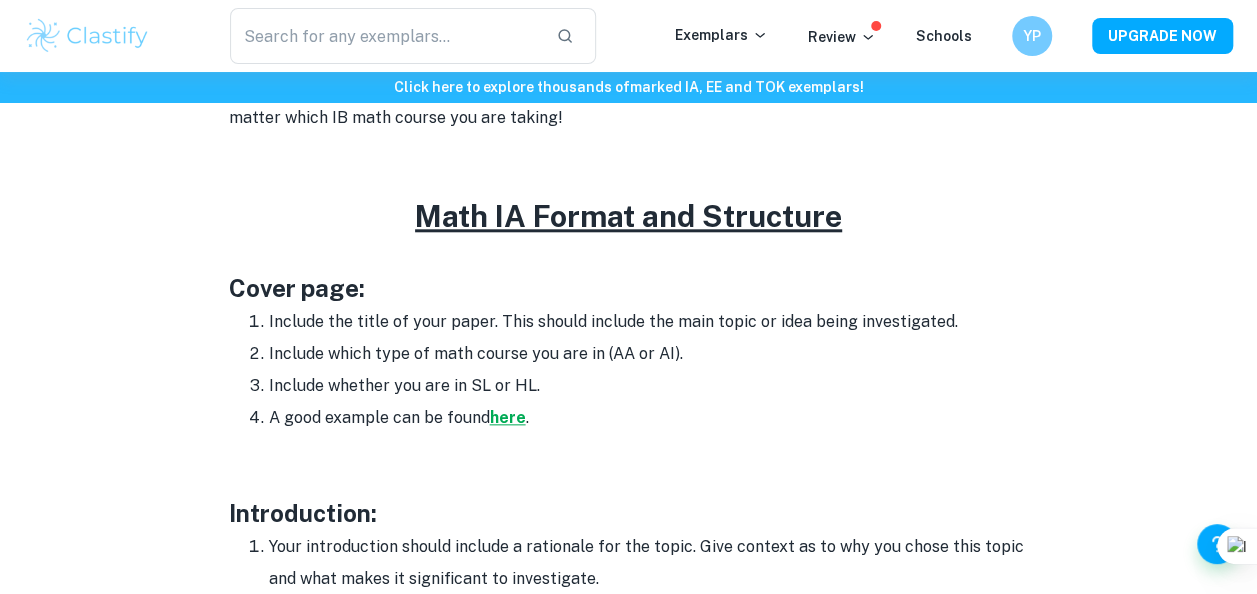 click on "here" at bounding box center [508, 417] 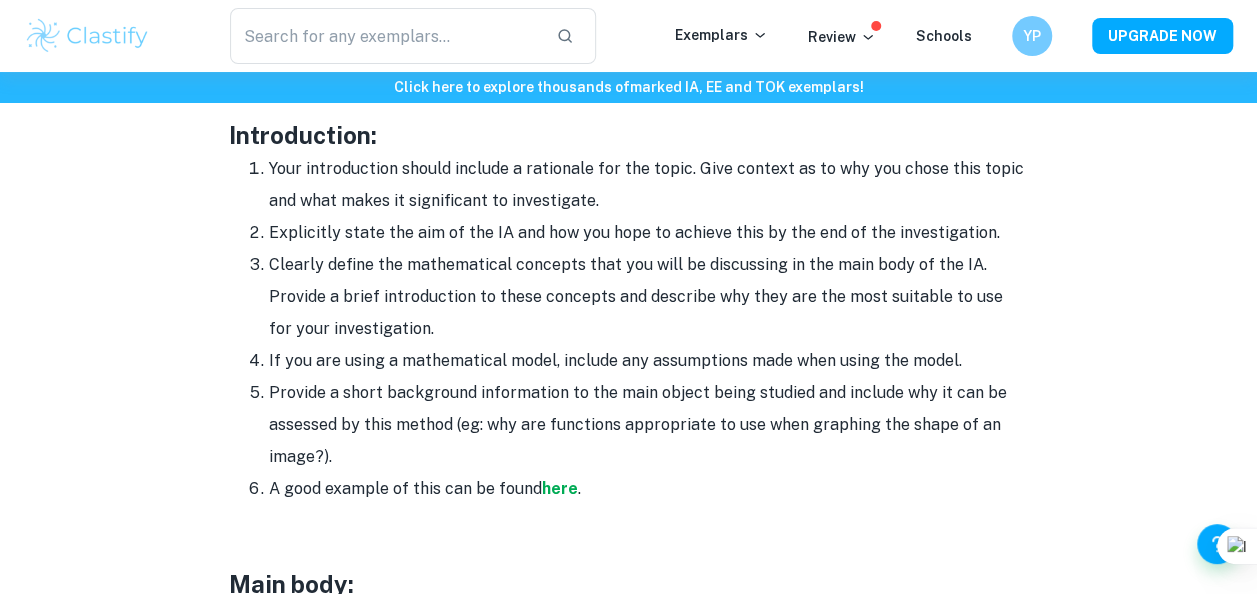 scroll, scrollTop: 1297, scrollLeft: 0, axis: vertical 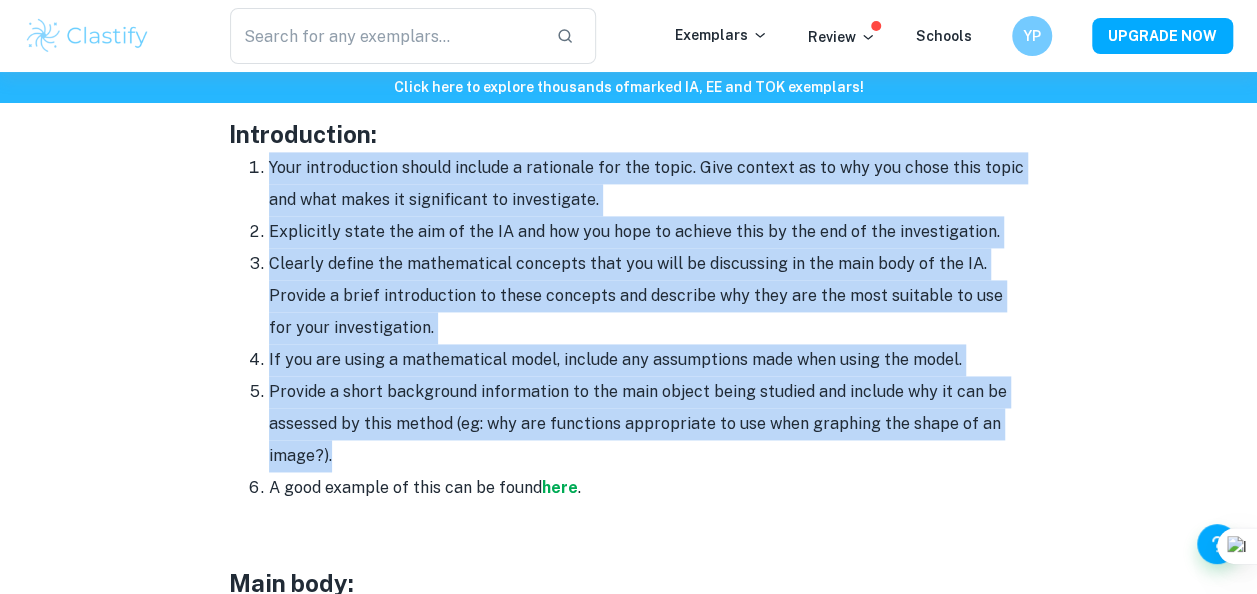 drag, startPoint x: 270, startPoint y: 162, endPoint x: 371, endPoint y: 449, distance: 304.25317 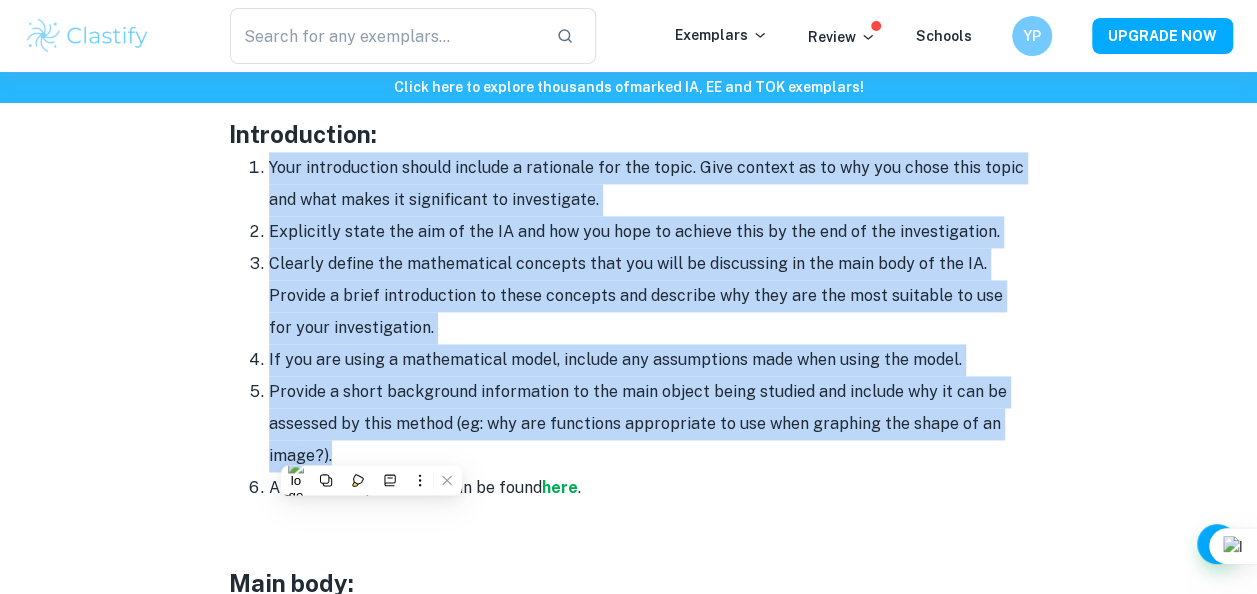 copy on "Your introduction should include a rationale for the topic. Give context as to why you chose this topic and what makes it significant to investigate.  Explicitly state the aim of the IA and how you hope to achieve this by the end of the investigation.  Clearly define the mathematical concepts that you will be discussing in the main body of the IA. Provide a brief introduction to these concepts and describe why they are the most suitable to use for your investigation.  If you are using a mathematical model, include any assumptions made when using the model. Provide a short background information to the main object being studied and include why it can be assessed by this method (eg: why are functions appropriate to use when graphing the shape of an image?)." 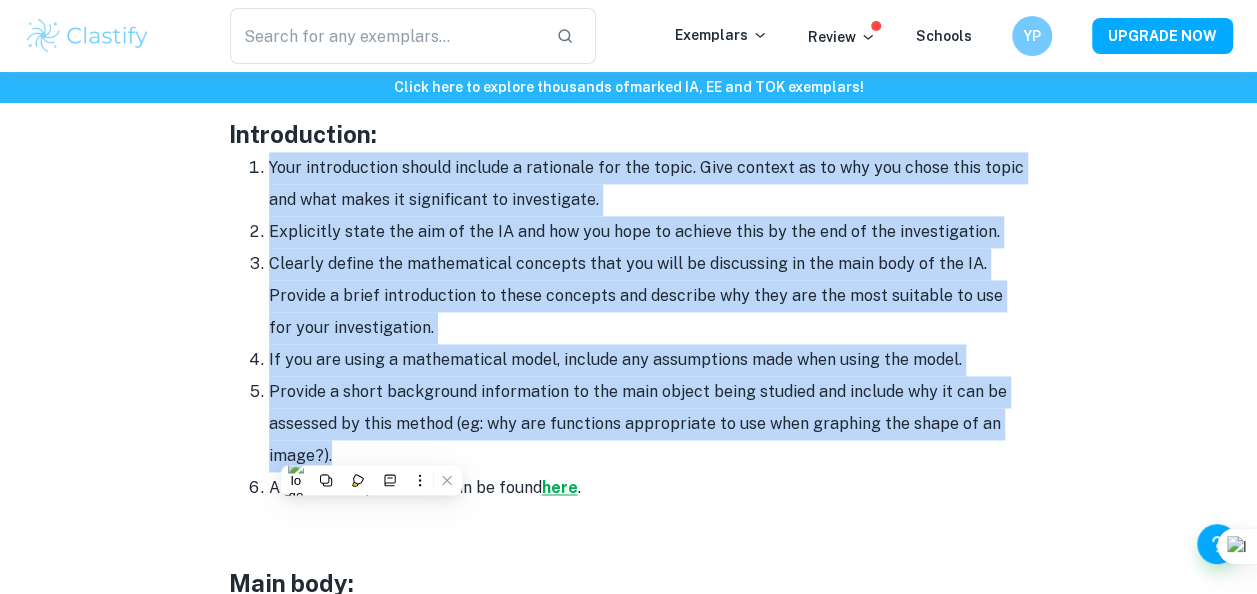click on "here" at bounding box center (560, 487) 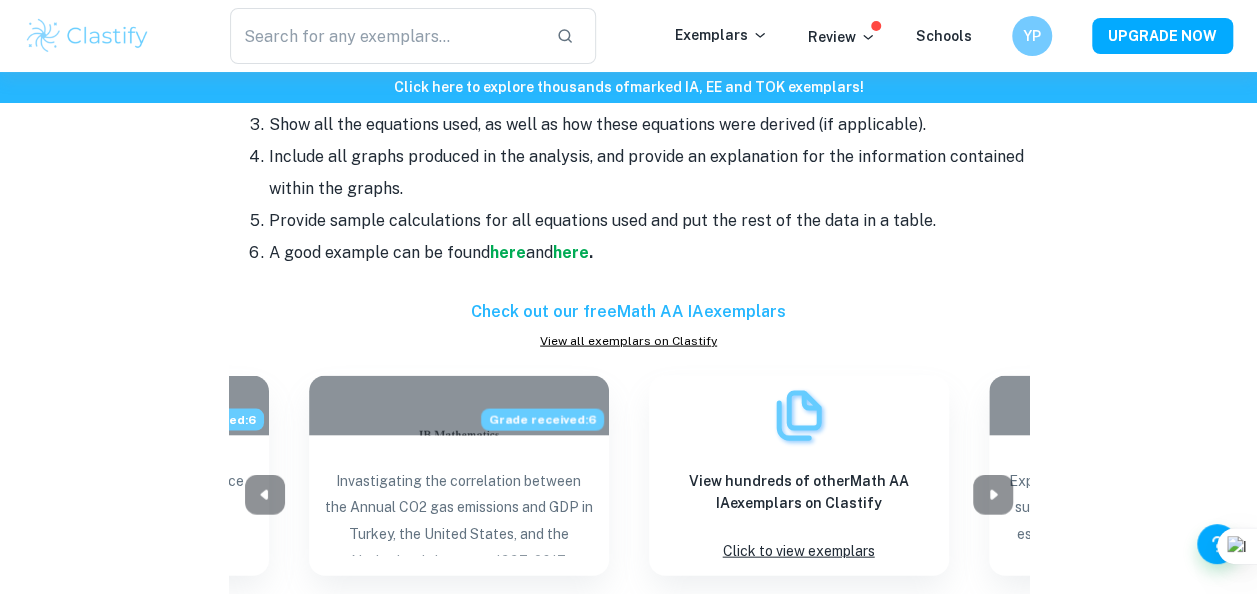 scroll, scrollTop: 1917, scrollLeft: 0, axis: vertical 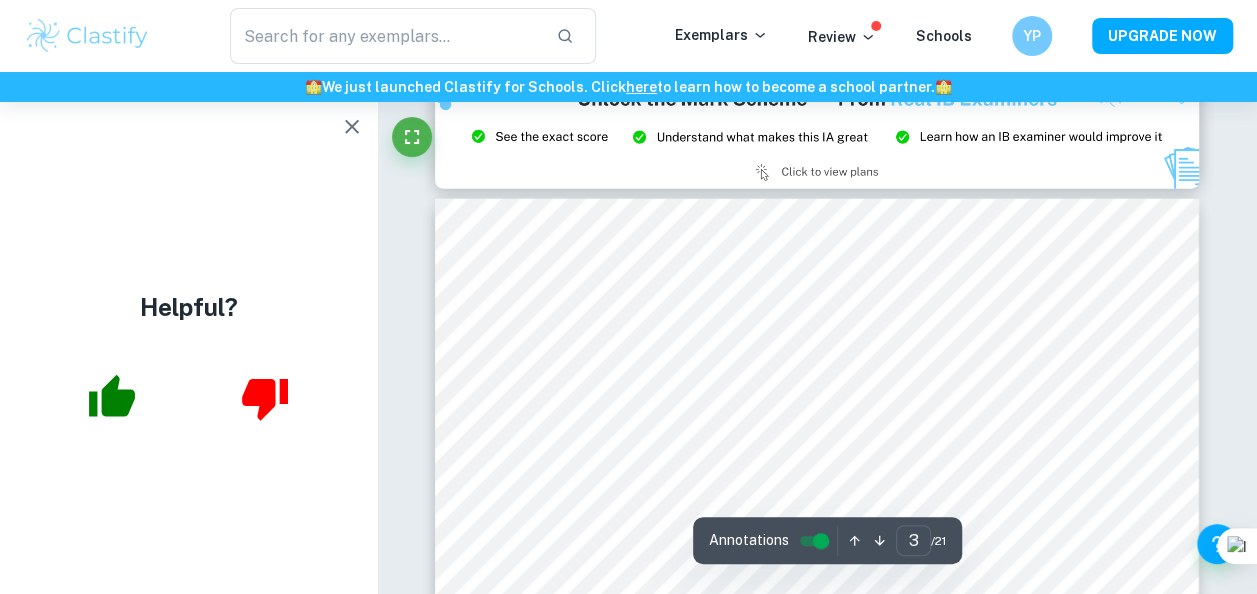 type on "2" 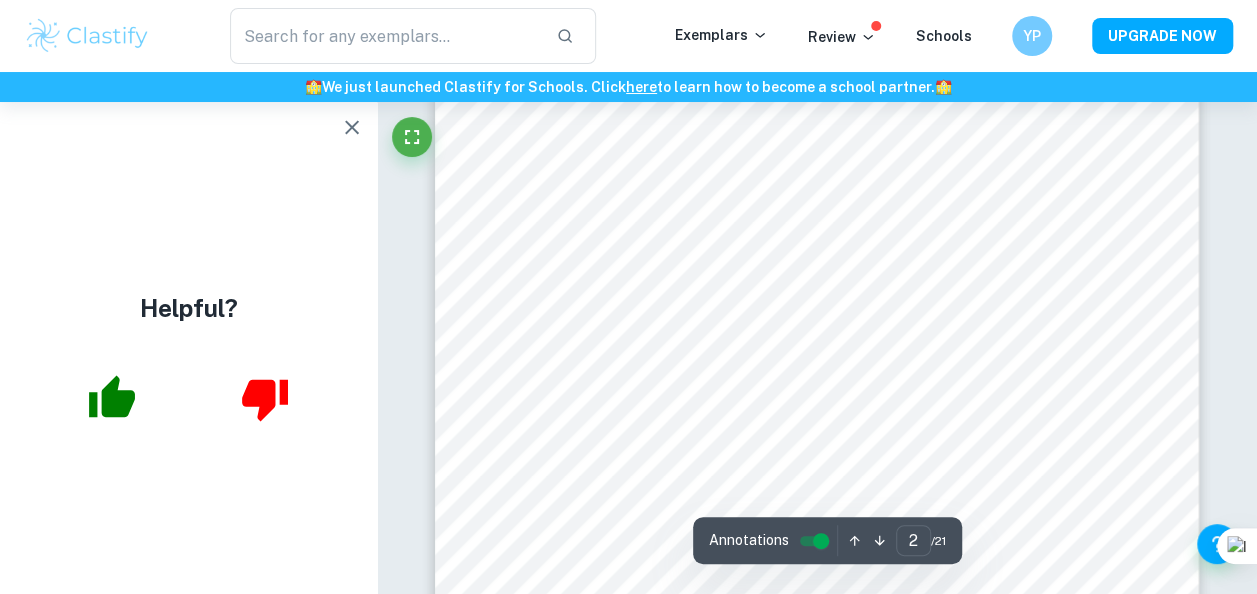 scroll, scrollTop: 1602, scrollLeft: 0, axis: vertical 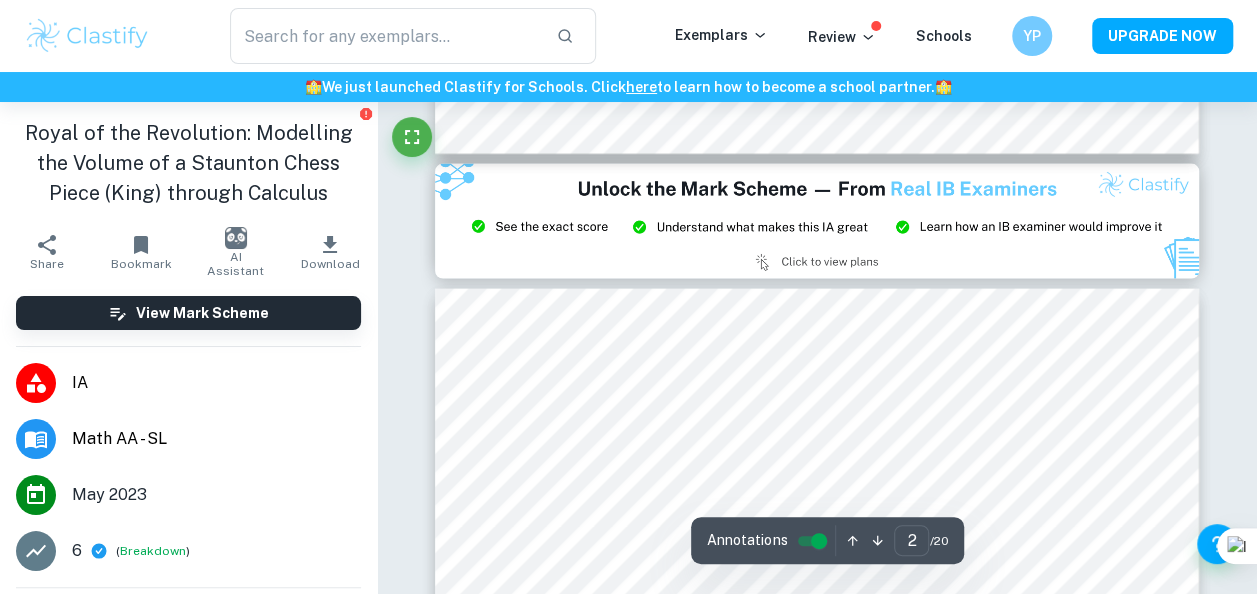 type on "3" 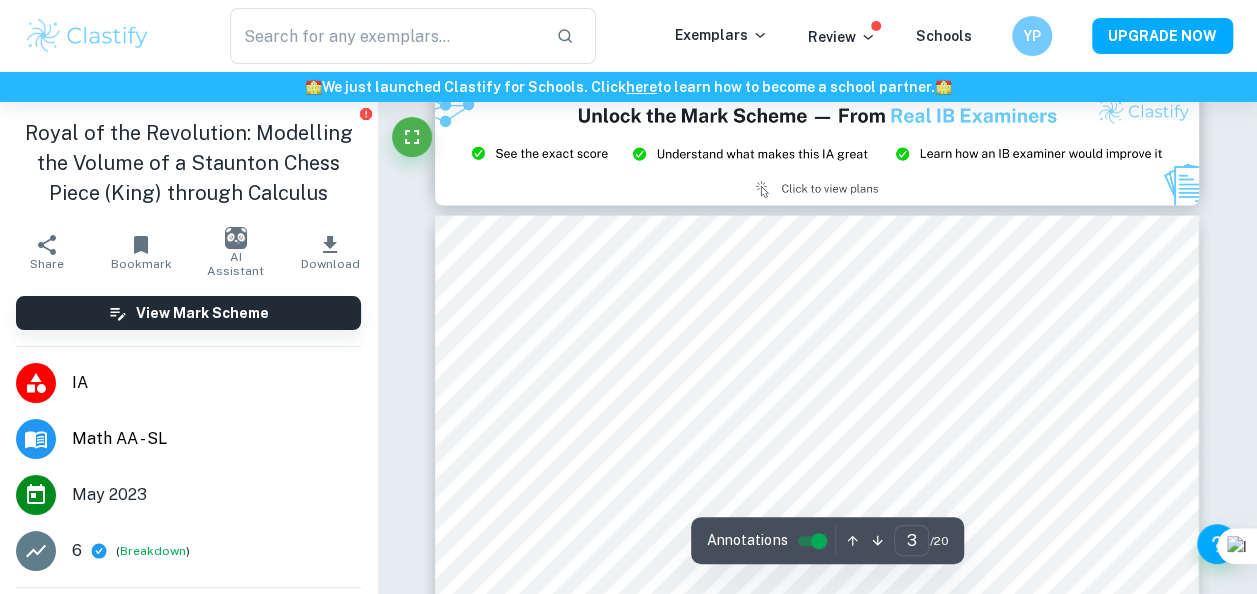 scroll, scrollTop: 2150, scrollLeft: 0, axis: vertical 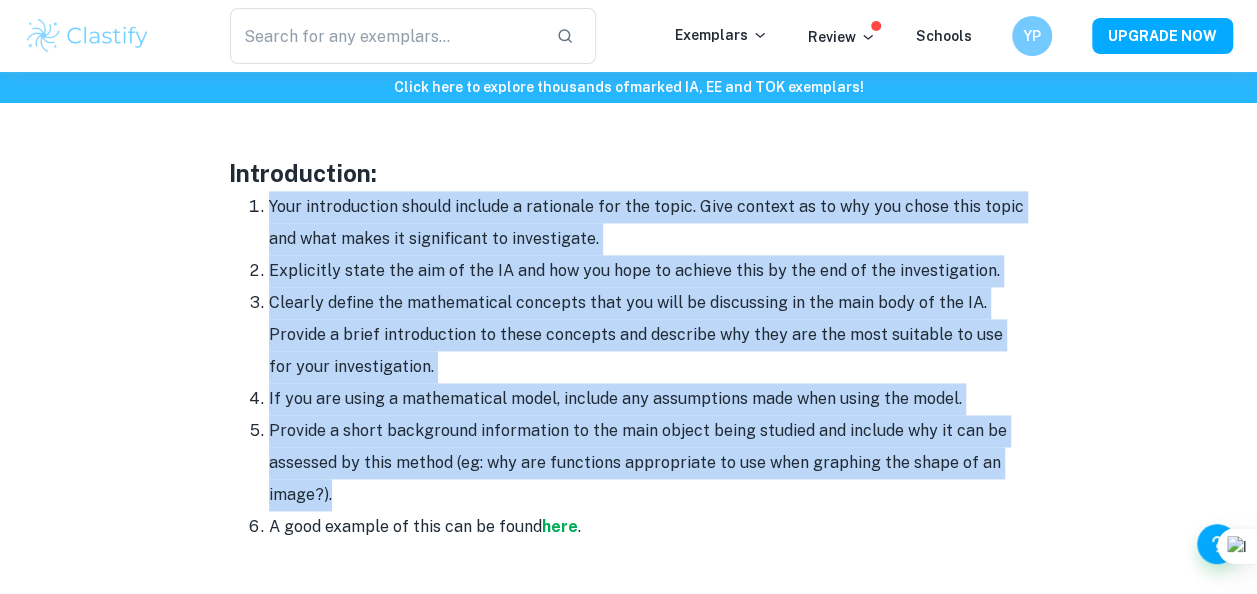 click on "Clearly define the mathematical concepts that you will be discussing in the main body of the IA. Provide a brief introduction to these concepts and describe why they are the most suitable to use for your investigation." at bounding box center [649, 335] 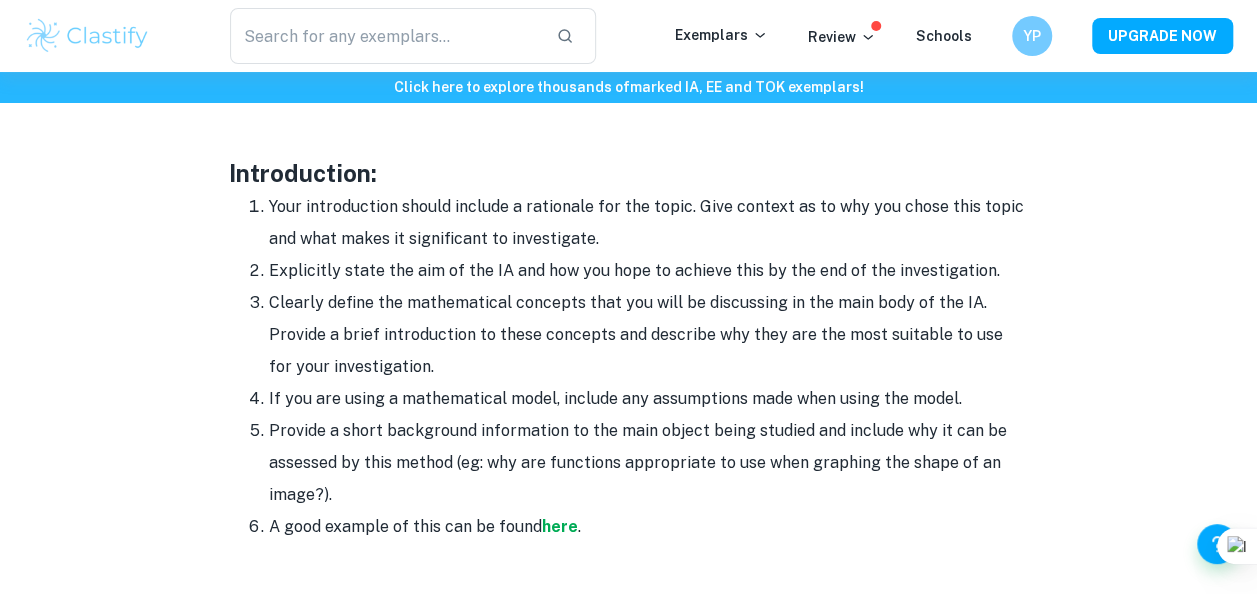 drag, startPoint x: 270, startPoint y: 302, endPoint x: 442, endPoint y: 372, distance: 185.69868 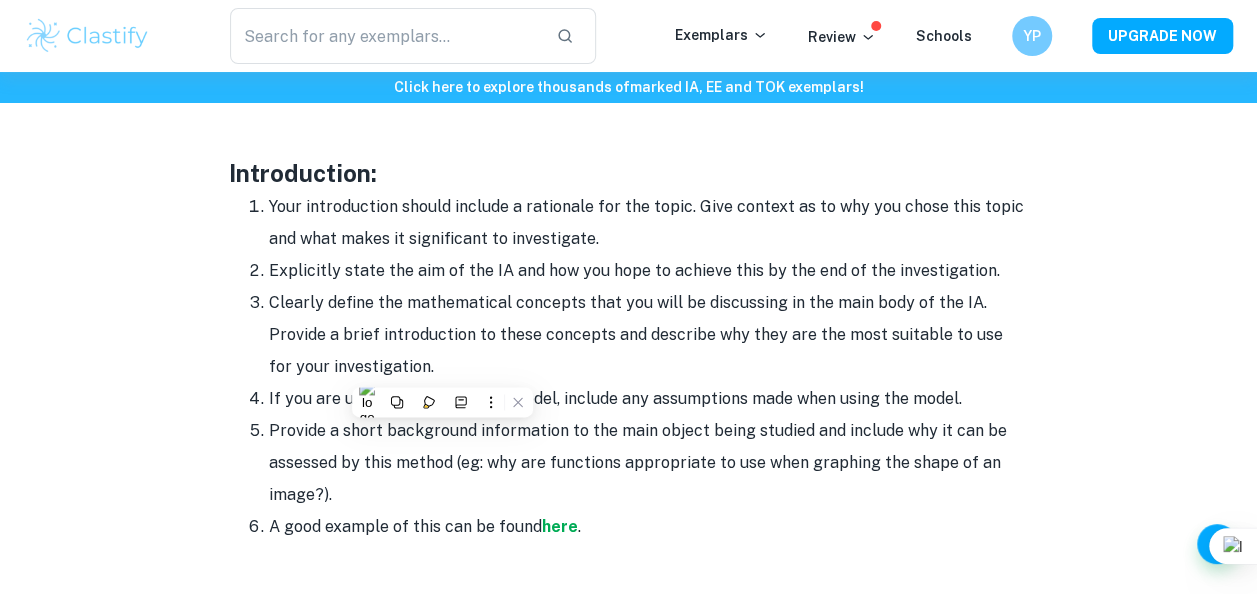 drag, startPoint x: 442, startPoint y: 372, endPoint x: 307, endPoint y: 325, distance: 142.94754 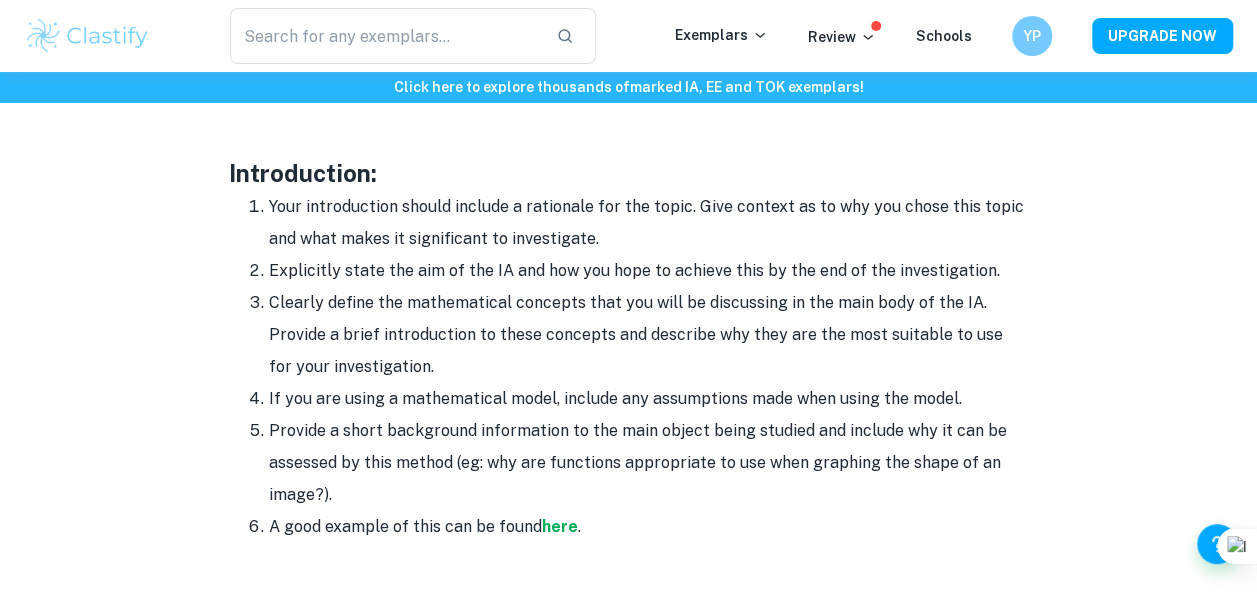 click on "Clearly define the mathematical concepts that you will be discussing in the main body of the IA. Provide a brief introduction to these concepts and describe why they are the most suitable to use for your investigation." at bounding box center (649, 335) 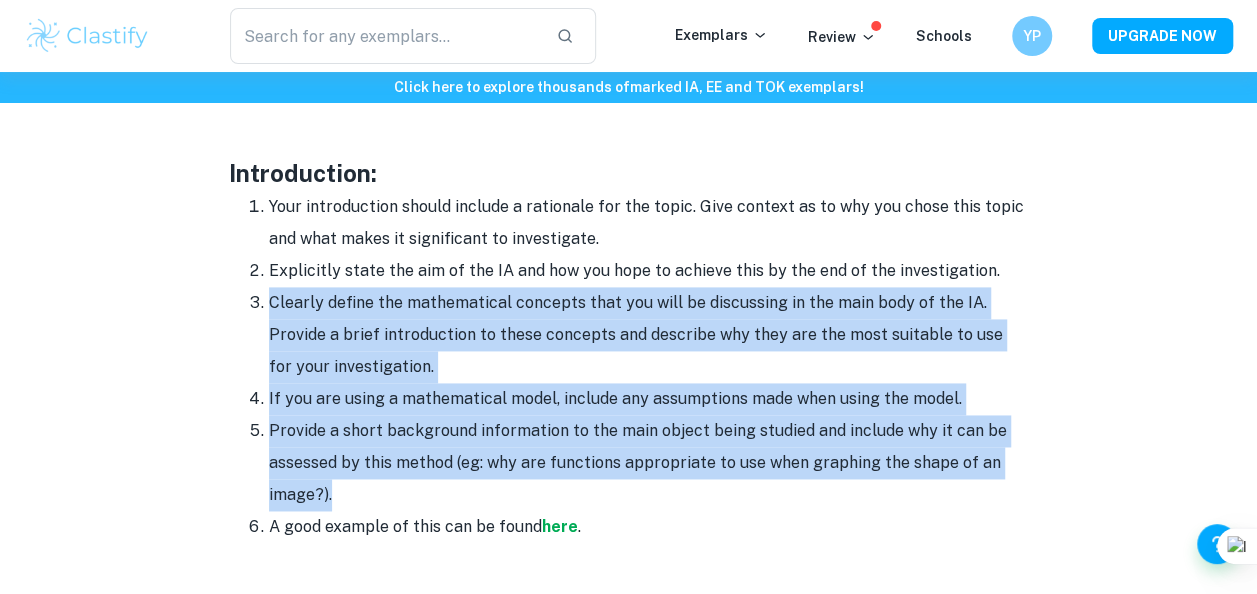 drag, startPoint x: 272, startPoint y: 300, endPoint x: 421, endPoint y: 488, distance: 239.88539 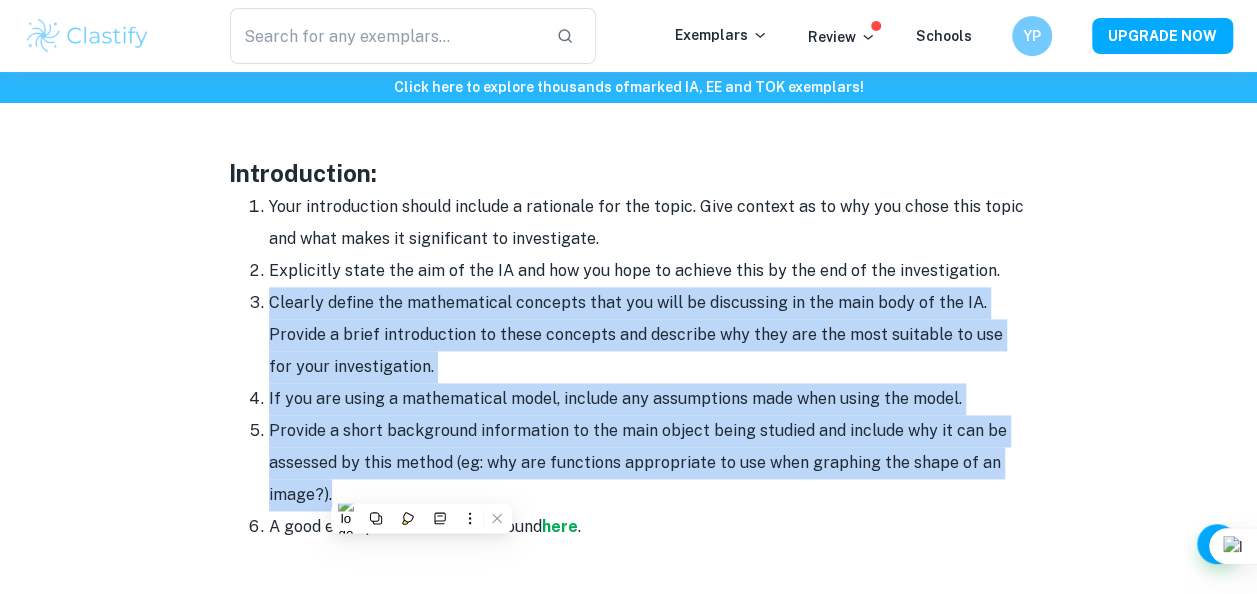 drag, startPoint x: 421, startPoint y: 488, endPoint x: 330, endPoint y: 382, distance: 139.70326 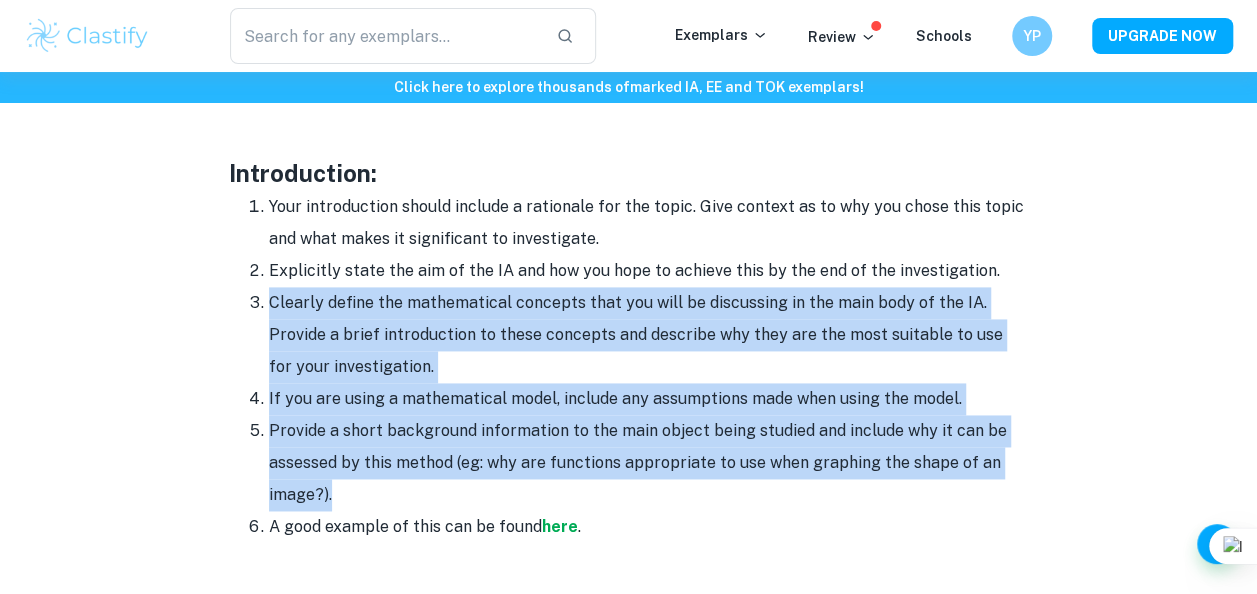 copy on "Clearly define the mathematical concepts that you will be discussing in the main body of the IA. Provide a brief introduction to these concepts and describe why they are the most suitable to use for your investigation.  If you are using a mathematical model, include any assumptions made when using the model. Provide a short background information to the main object being studied and include why it can be assessed by this method (eg: why are functions appropriate to use when graphing the shape of an image?)." 